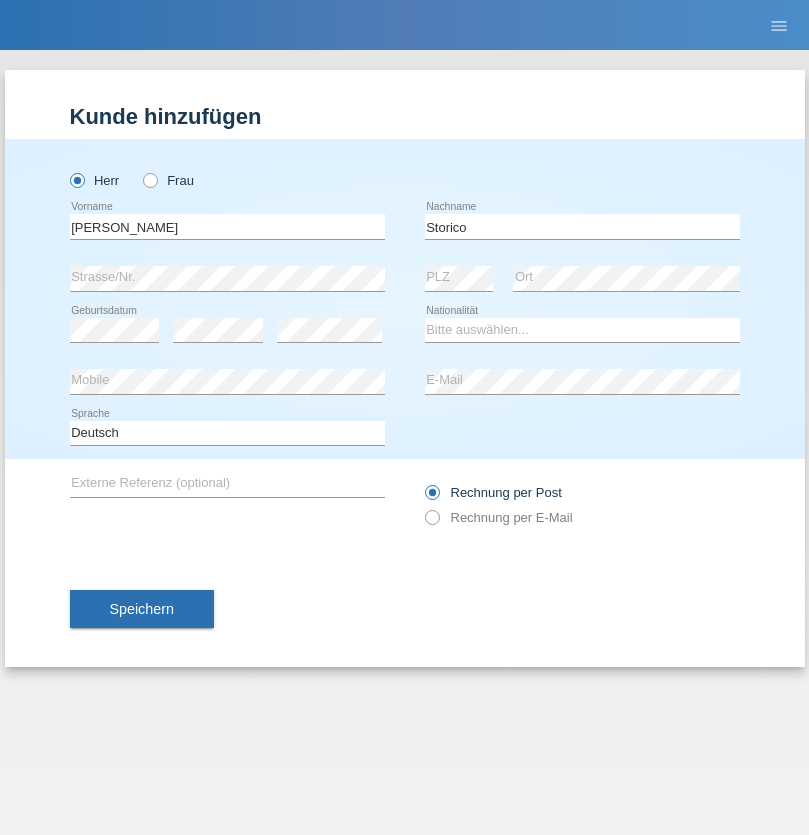 scroll, scrollTop: 0, scrollLeft: 0, axis: both 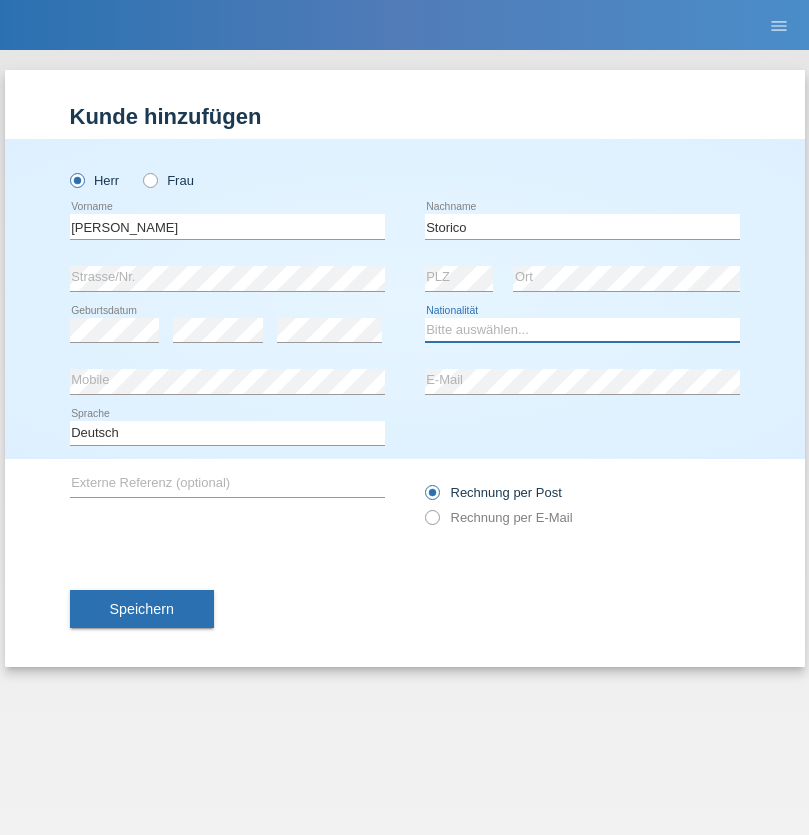 select on "IT" 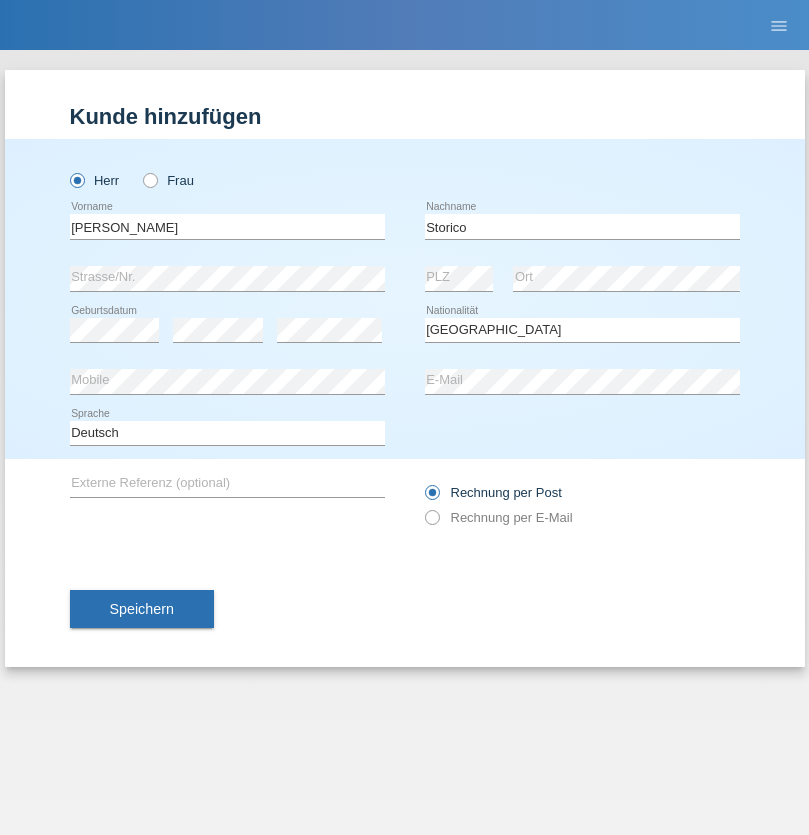 select on "C" 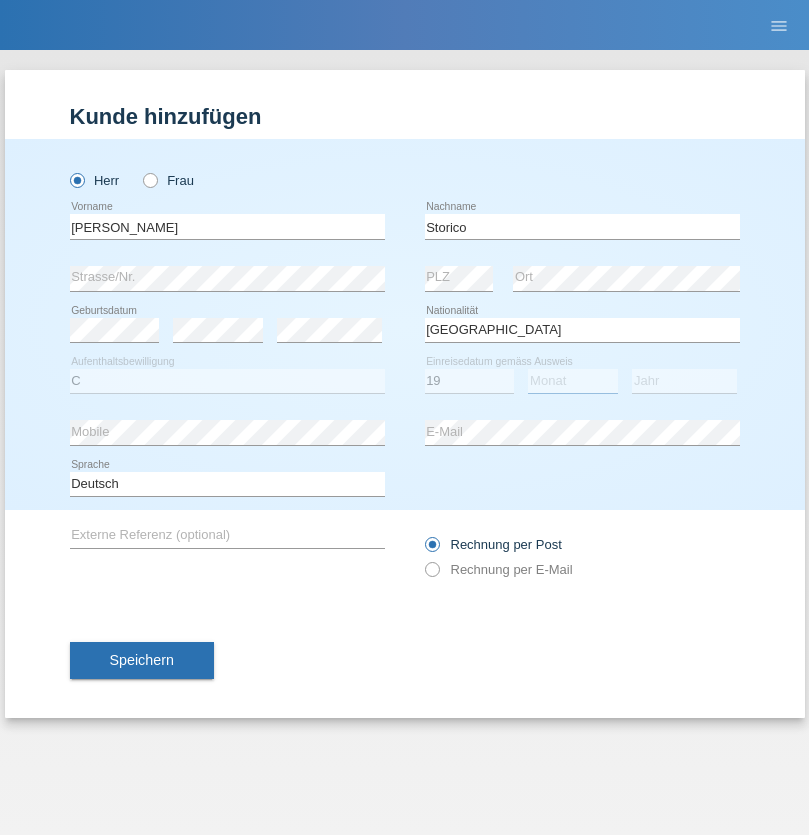select on "07" 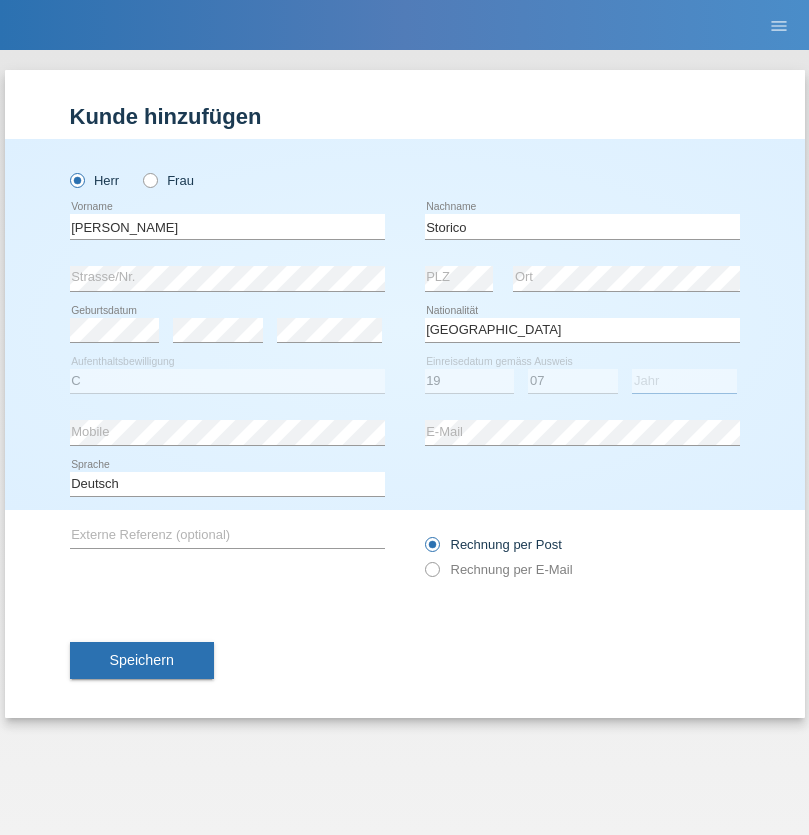 select on "2021" 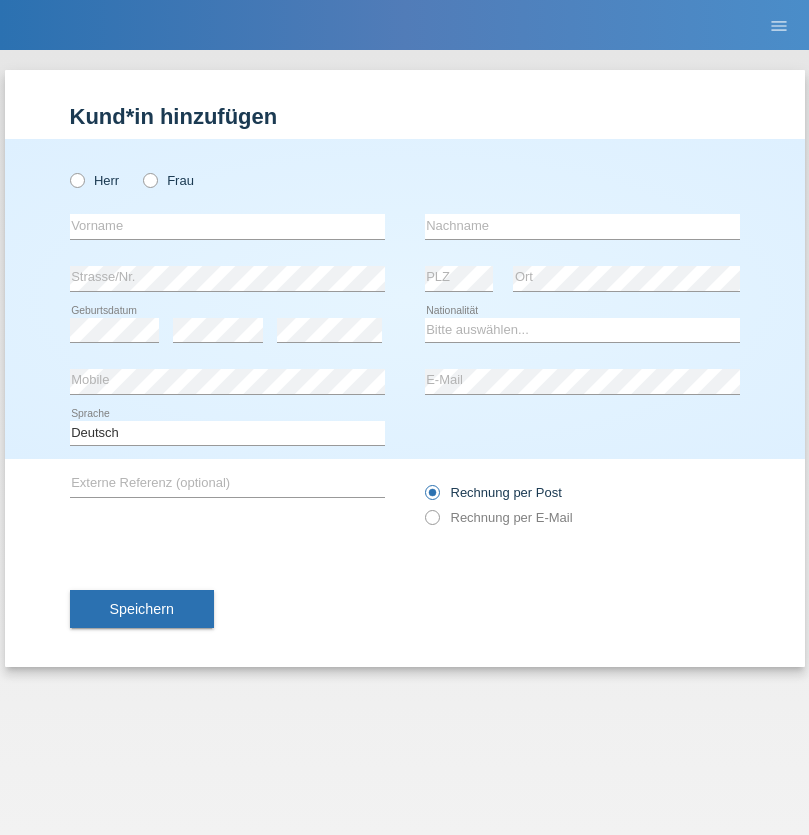 scroll, scrollTop: 0, scrollLeft: 0, axis: both 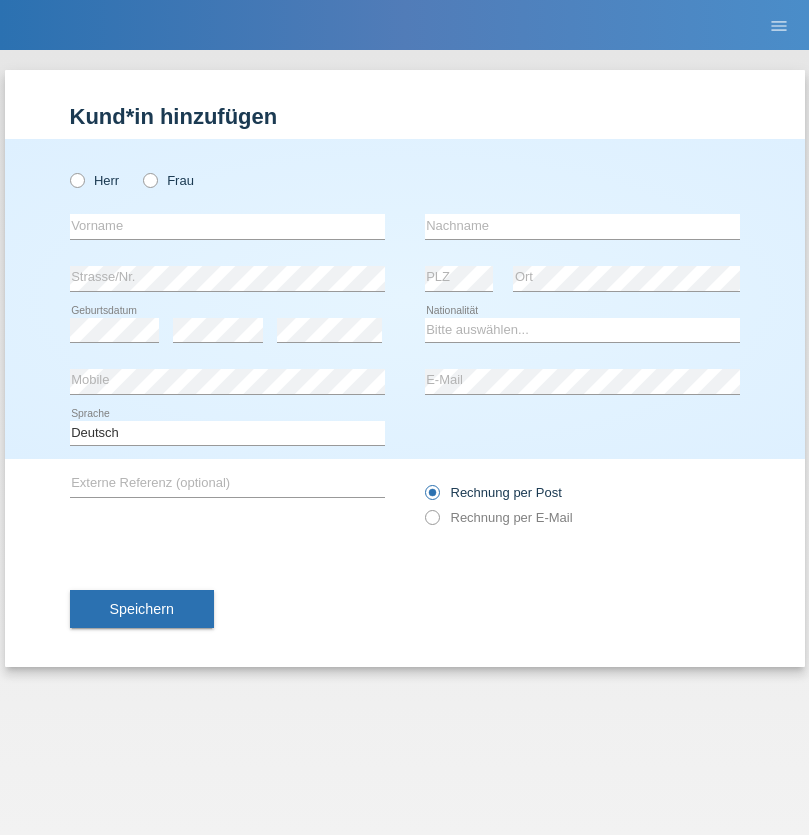 radio on "true" 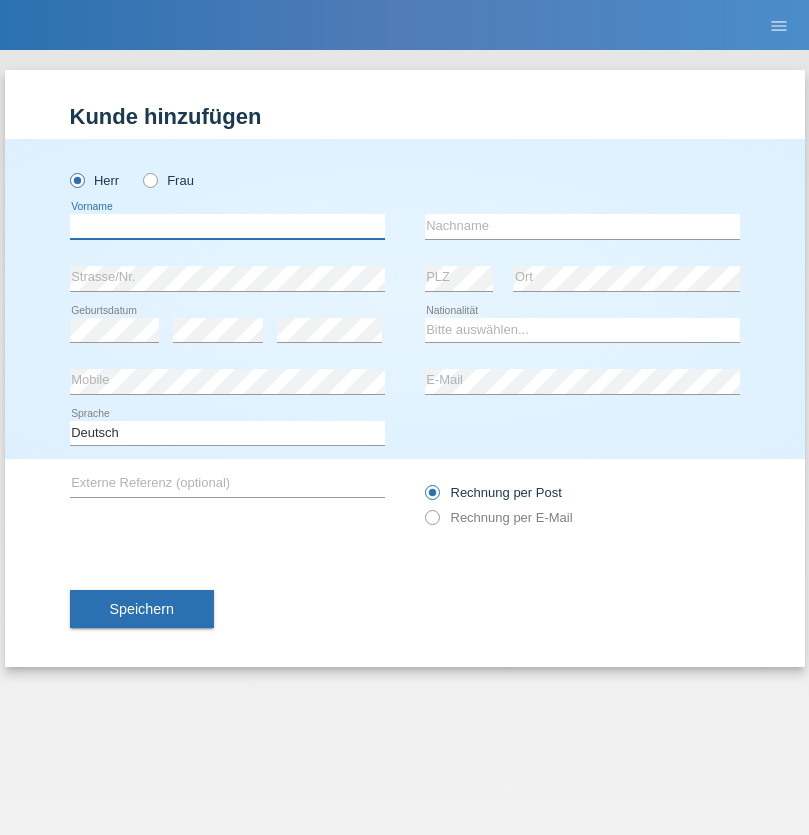 click at bounding box center [227, 226] 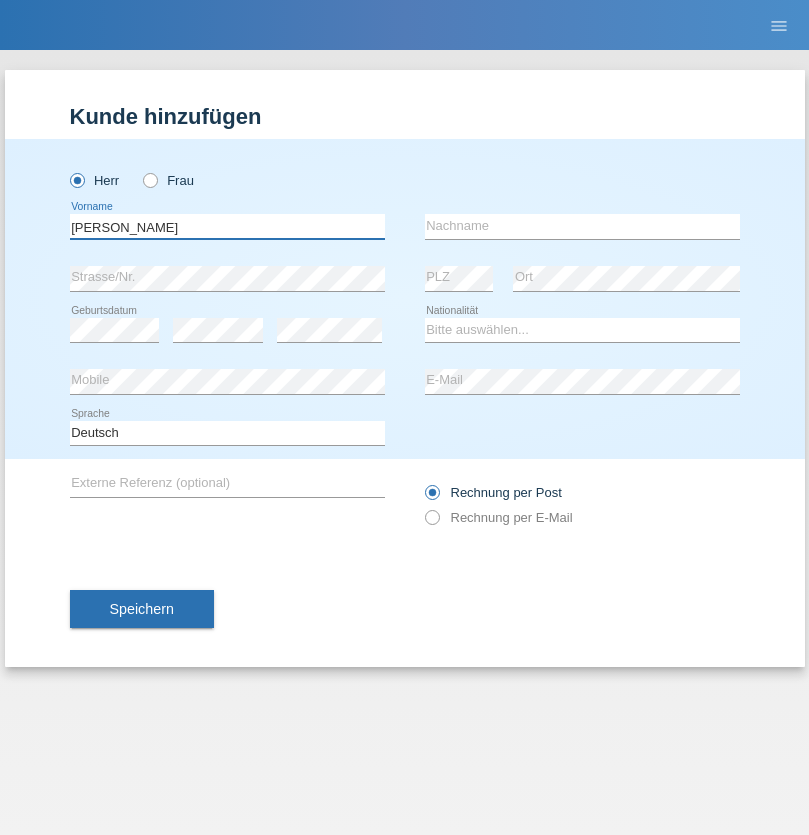 type on "Paolo" 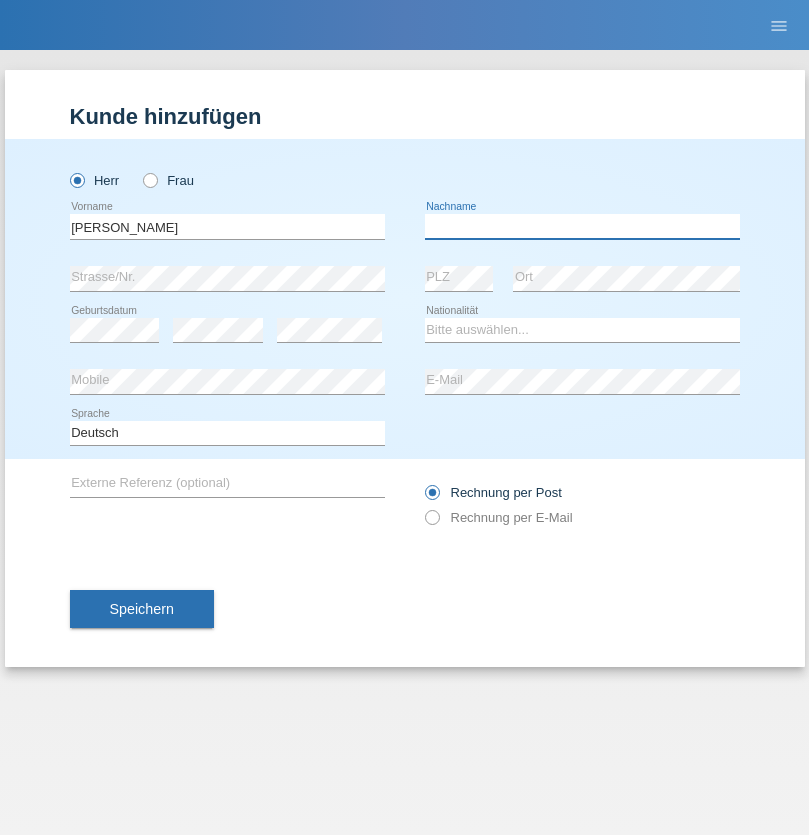 click at bounding box center (582, 226) 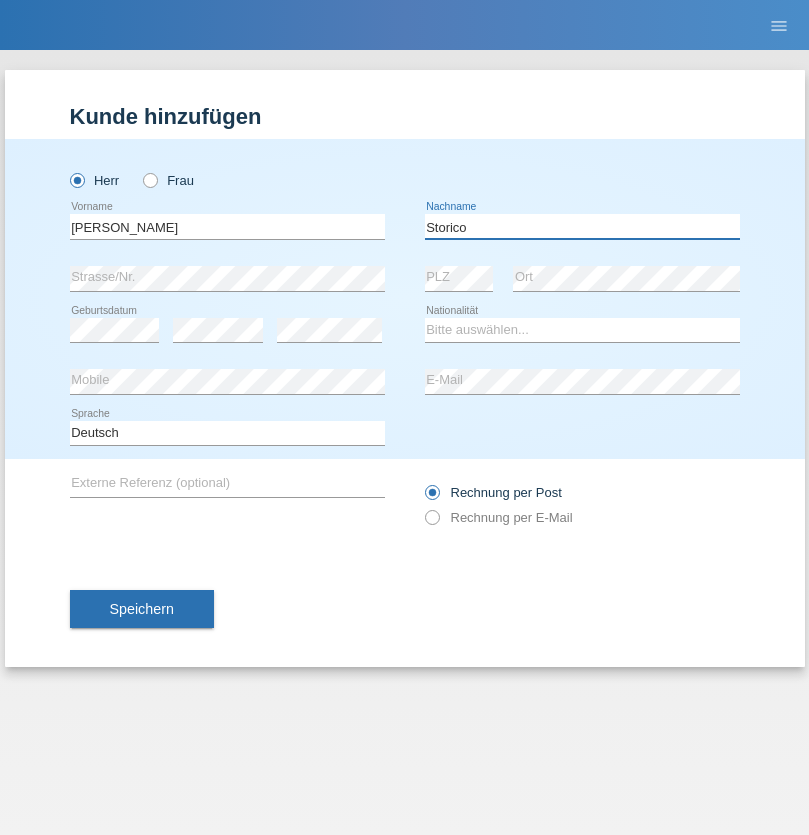 type on "Storico" 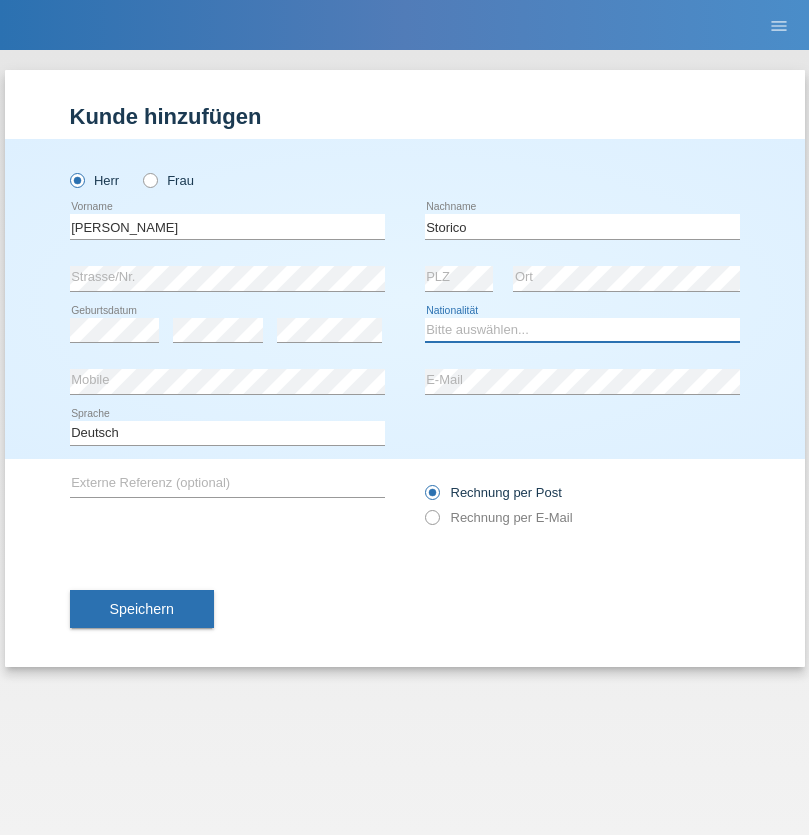 select on "IT" 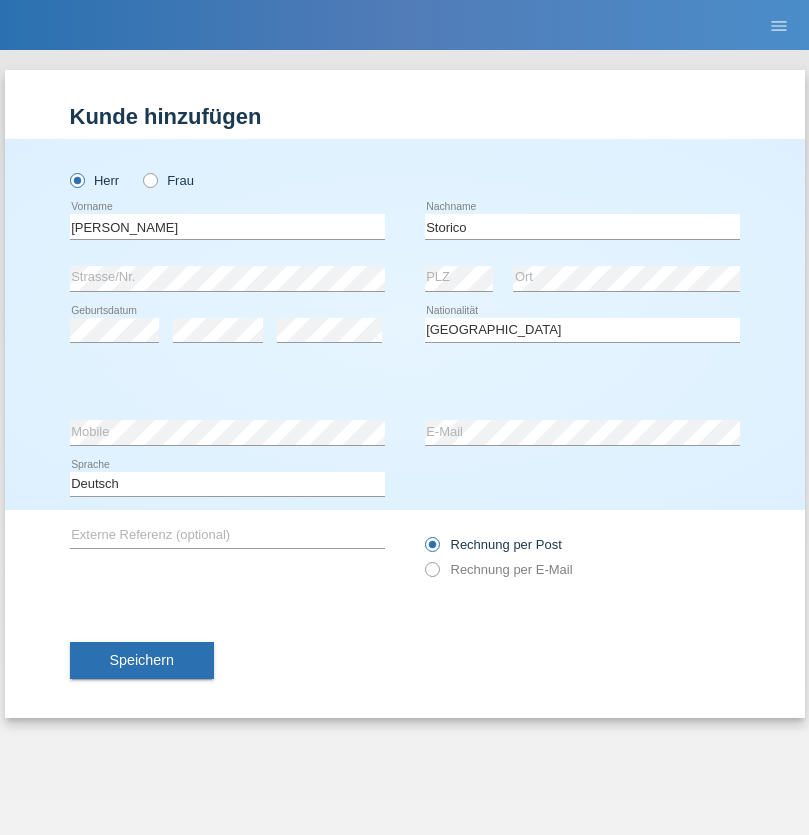 select on "C" 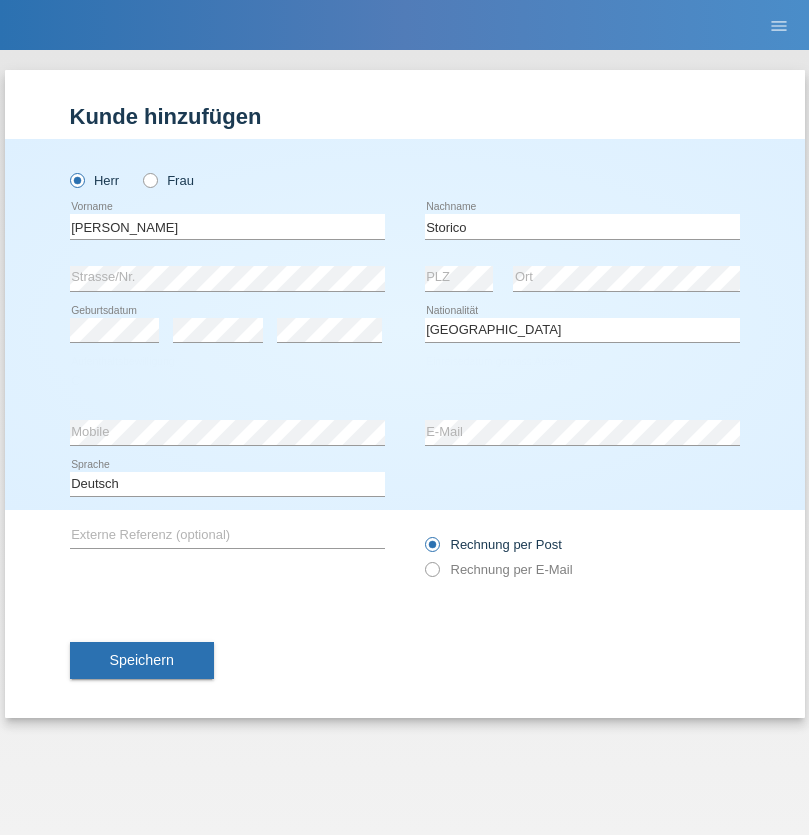 select on "19" 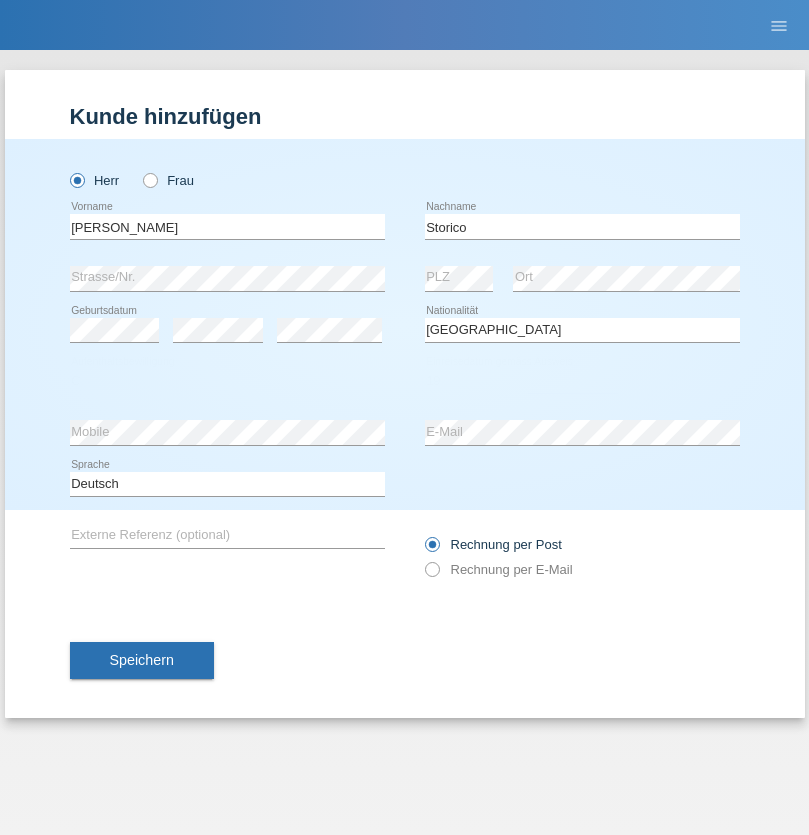 select on "07" 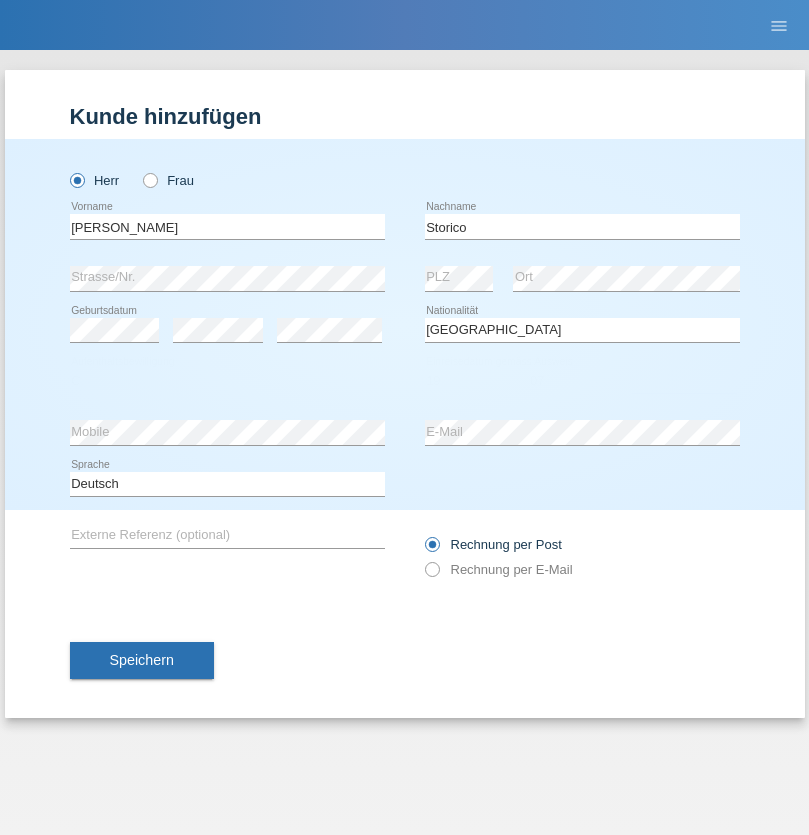 select on "2021" 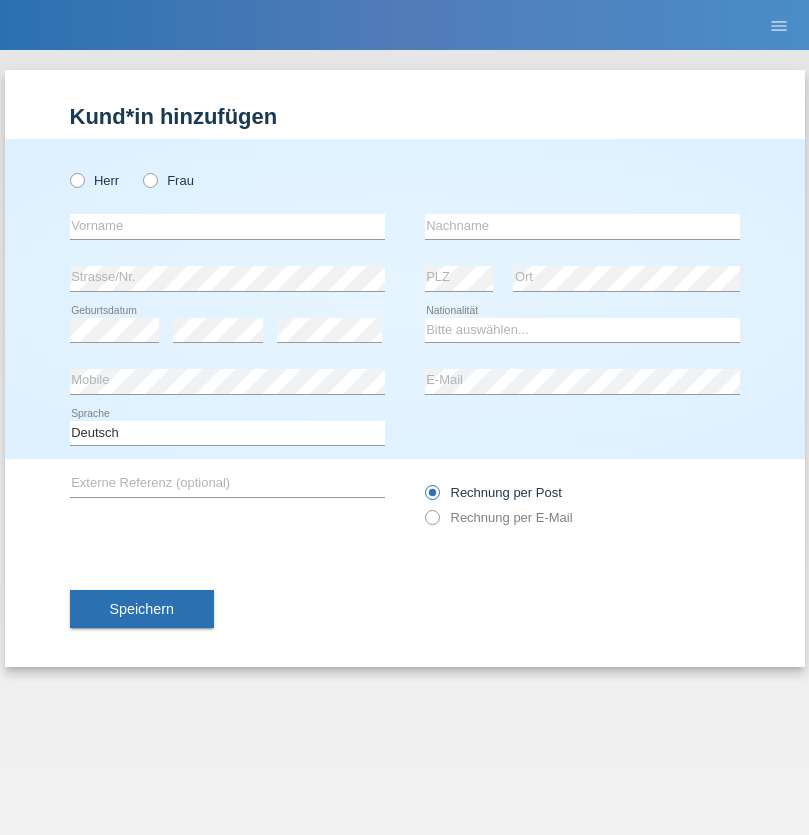 scroll, scrollTop: 0, scrollLeft: 0, axis: both 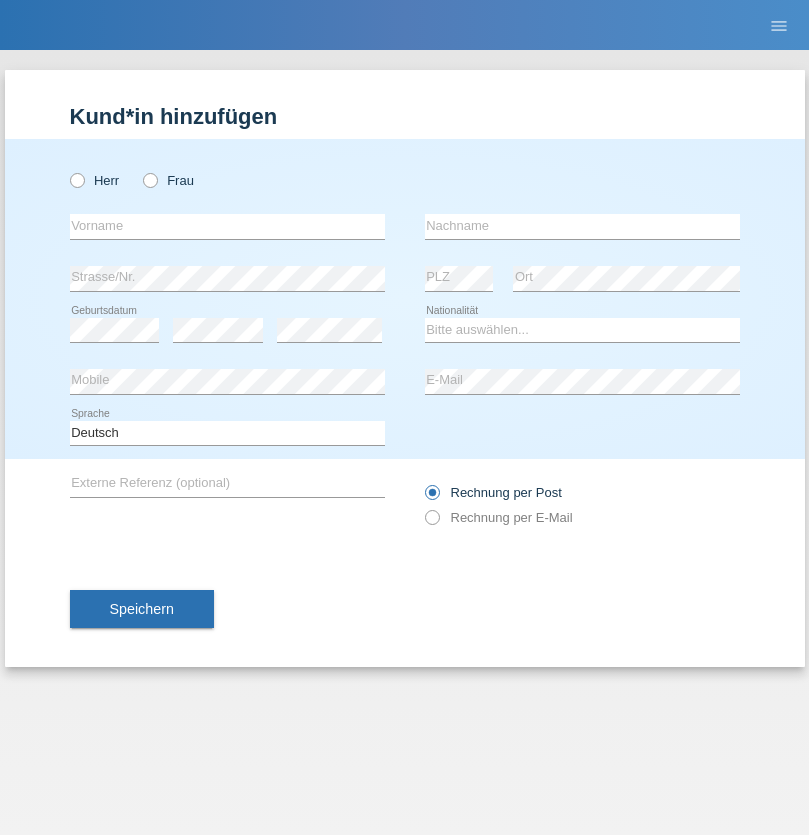radio on "true" 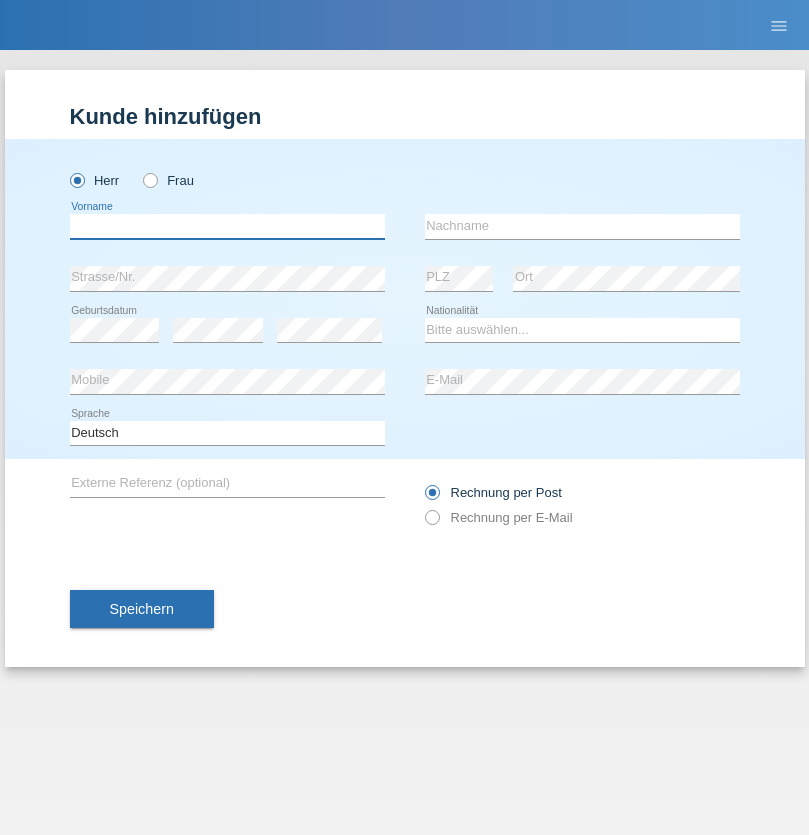 click at bounding box center (227, 226) 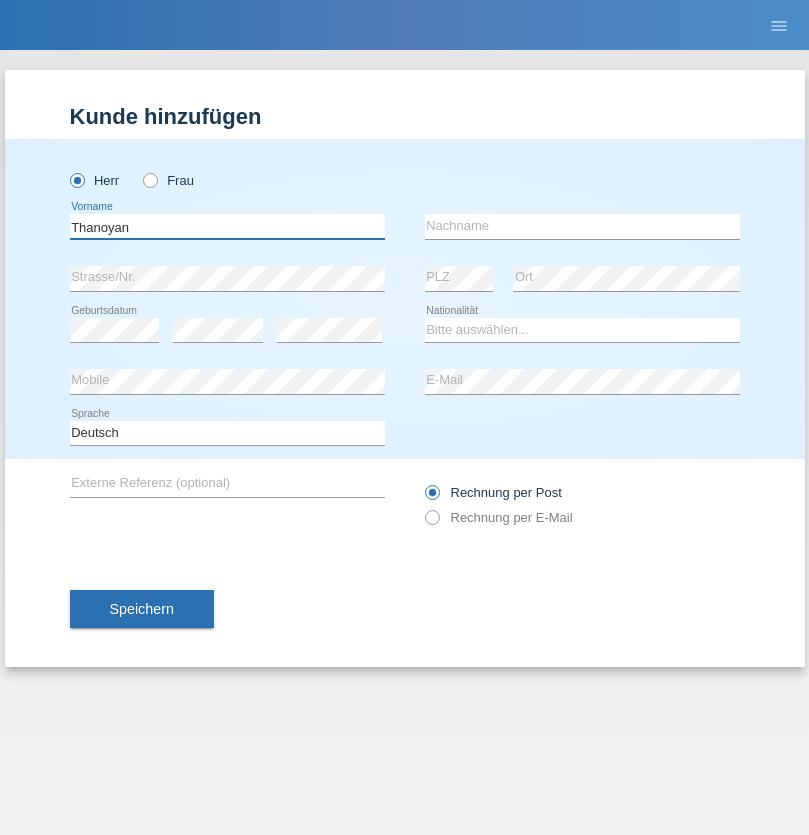 type on "Thanoyan" 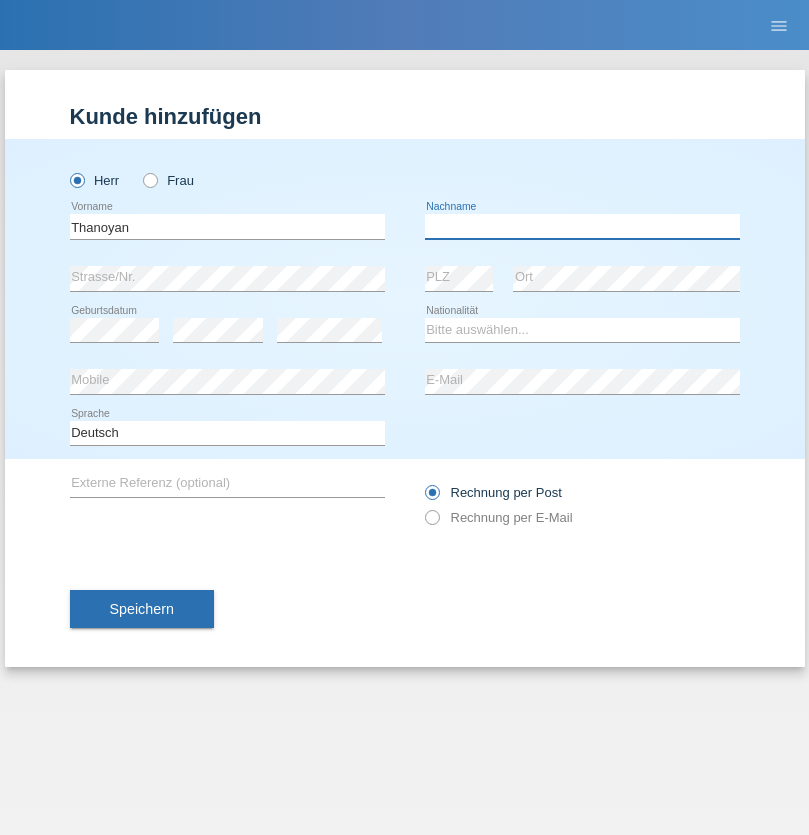 click at bounding box center [582, 226] 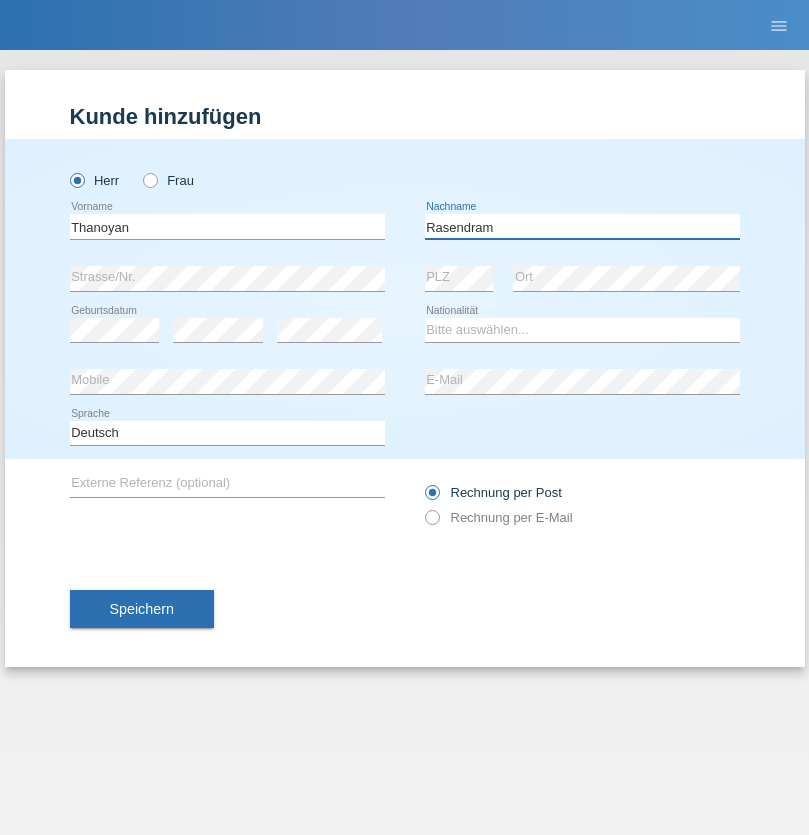 type on "Rasendram" 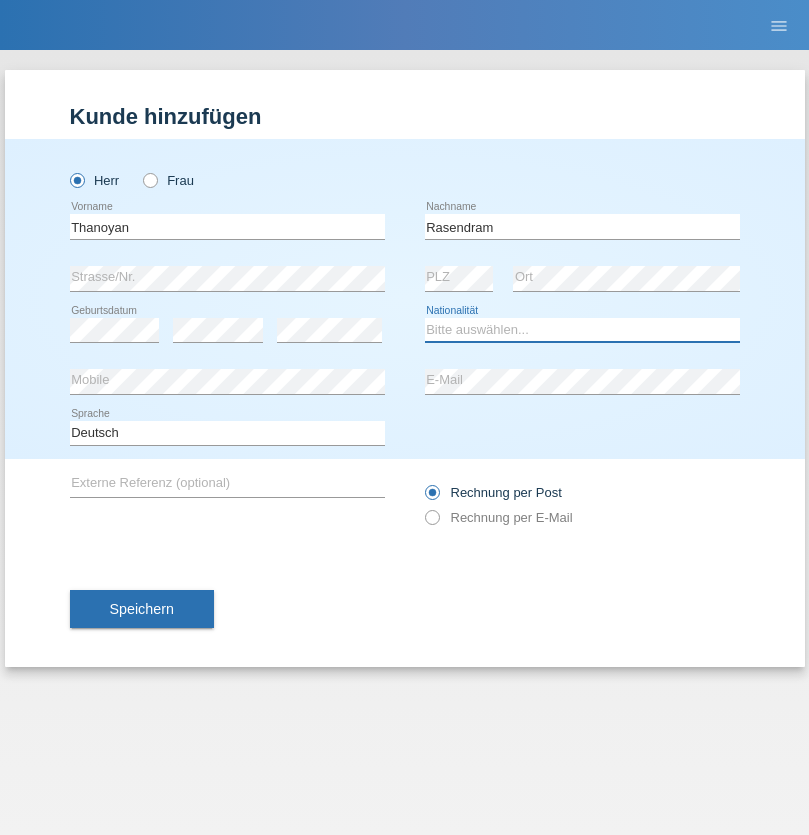 select on "LK" 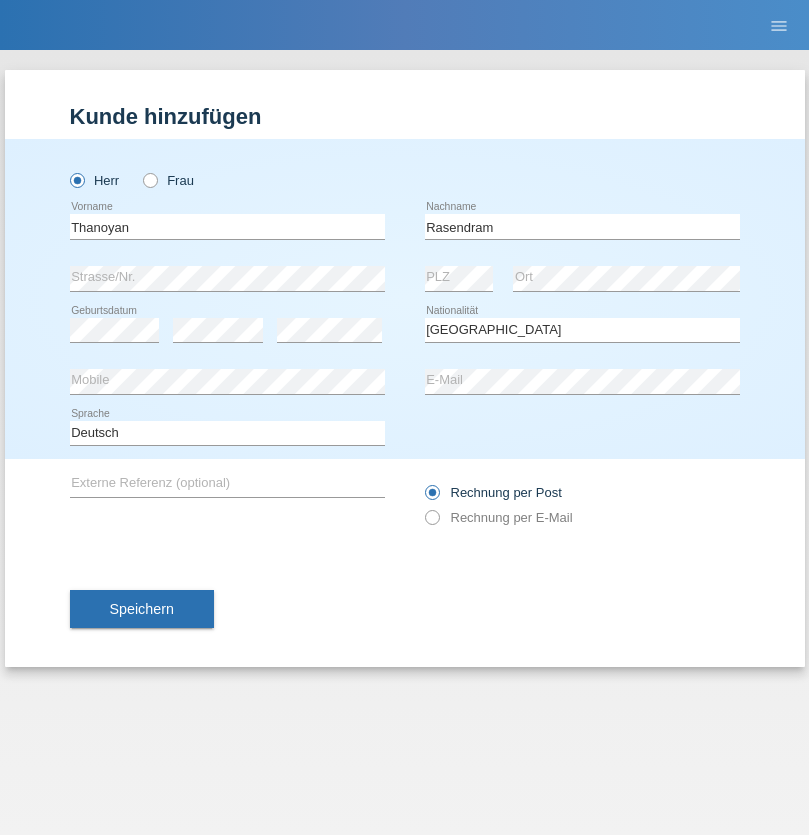 select on "C" 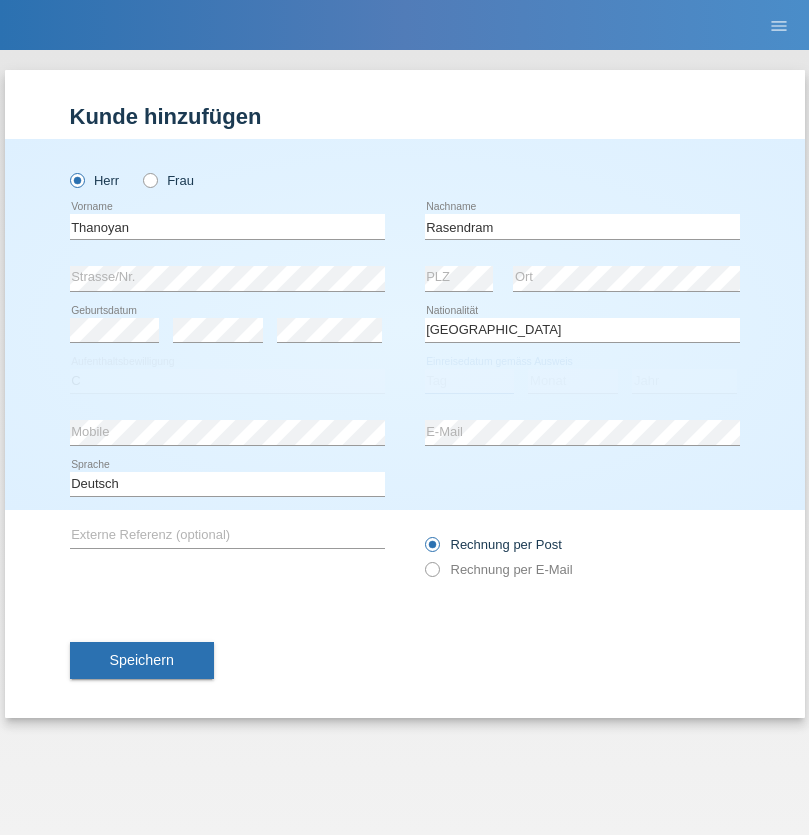select on "23" 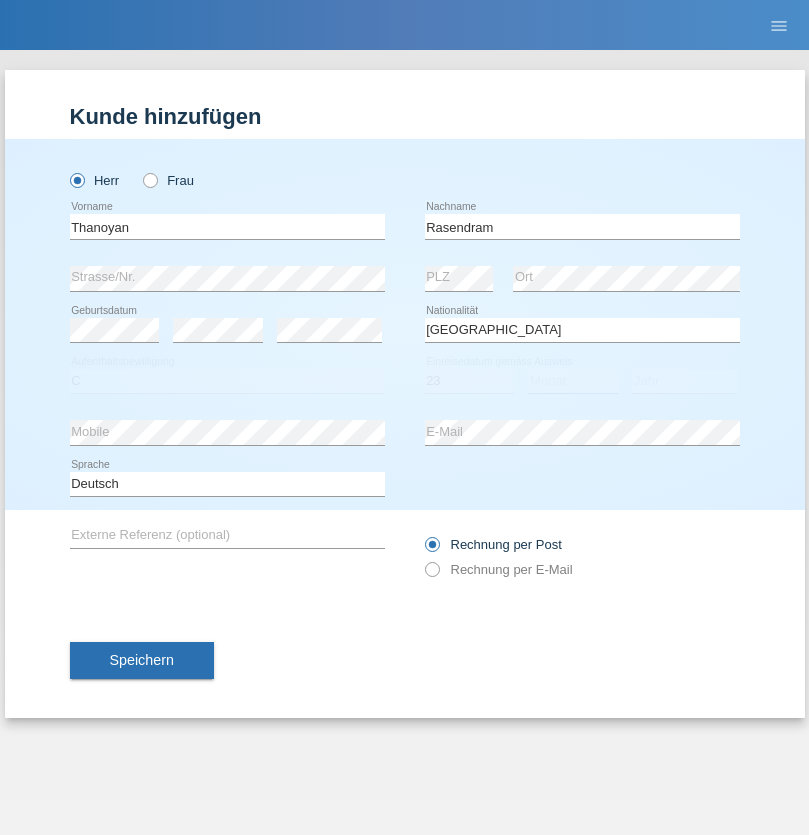 select on "02" 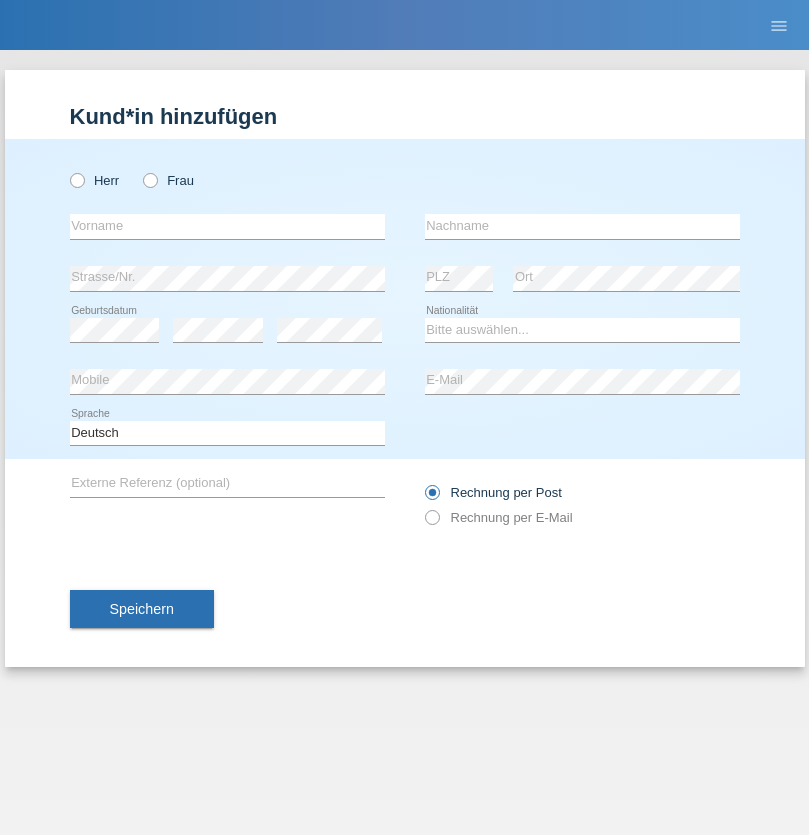scroll, scrollTop: 0, scrollLeft: 0, axis: both 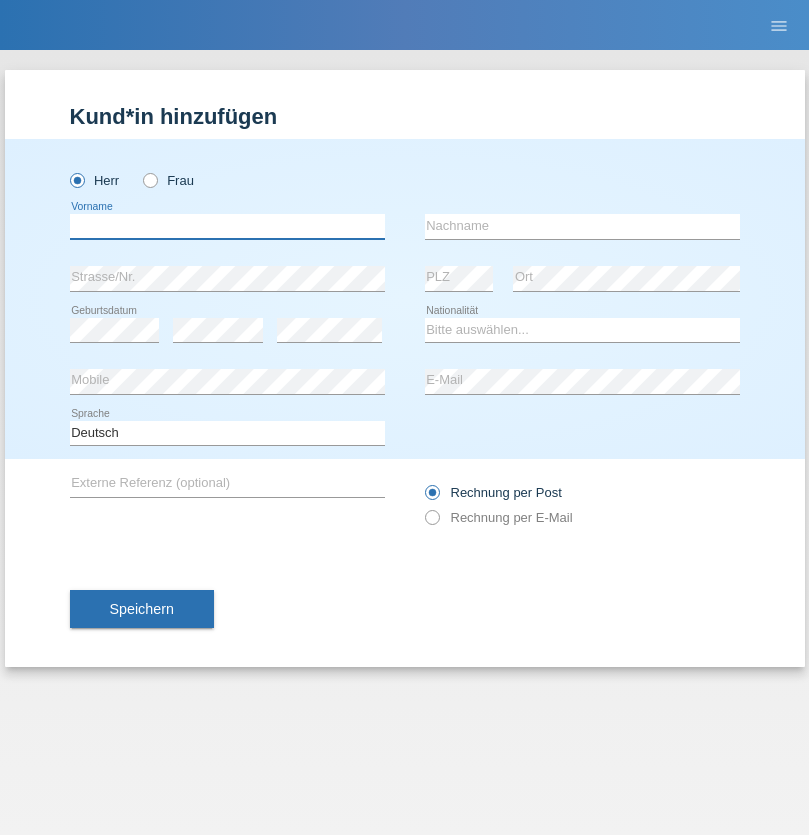click at bounding box center (227, 226) 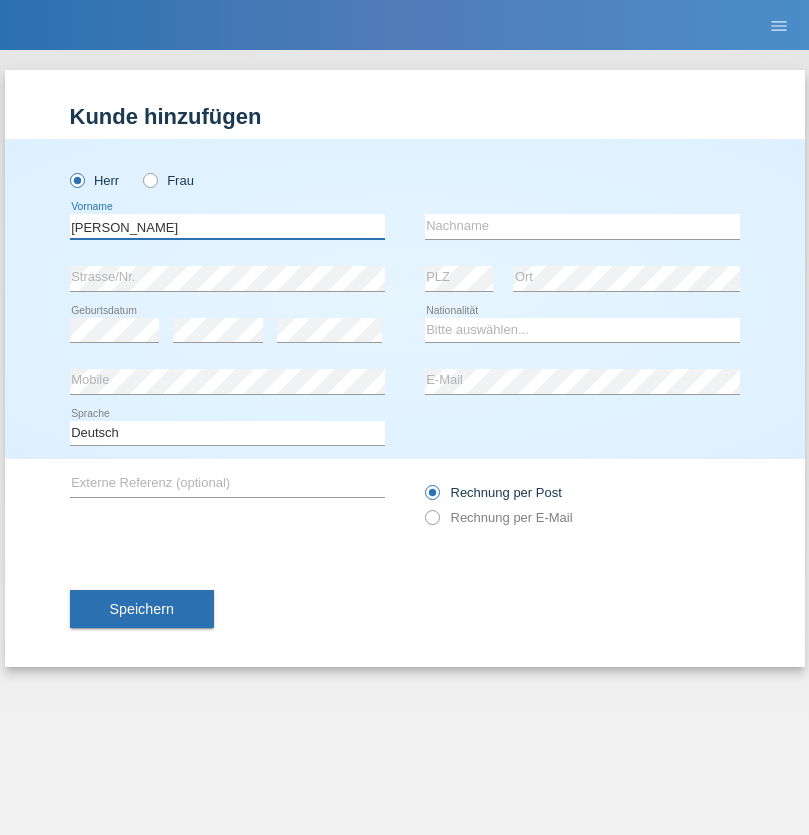 type on "Slawomir" 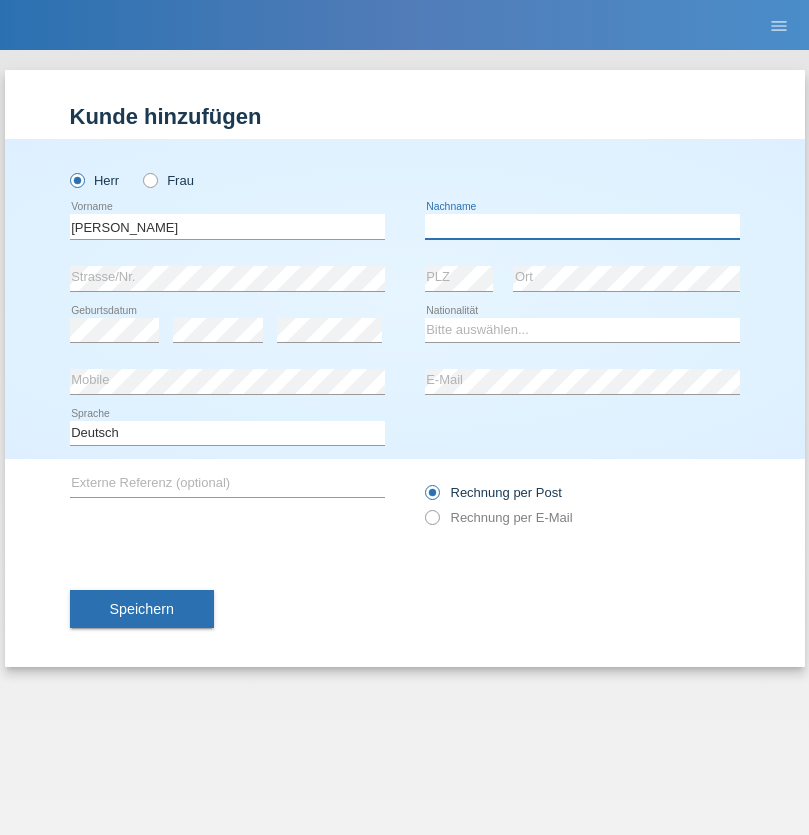 click at bounding box center (582, 226) 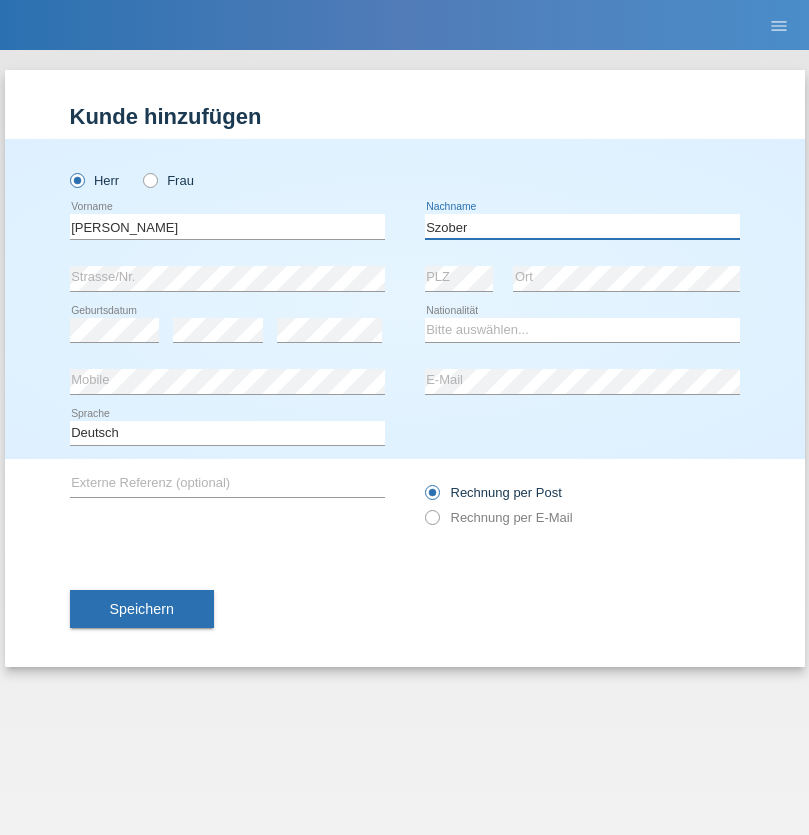 type on "Szober" 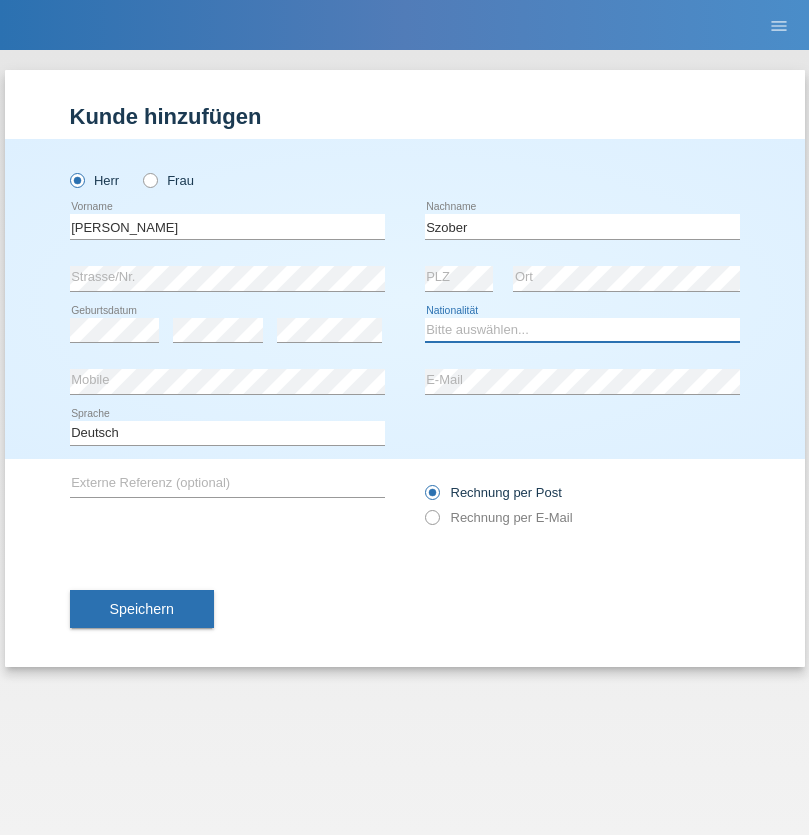 select on "PL" 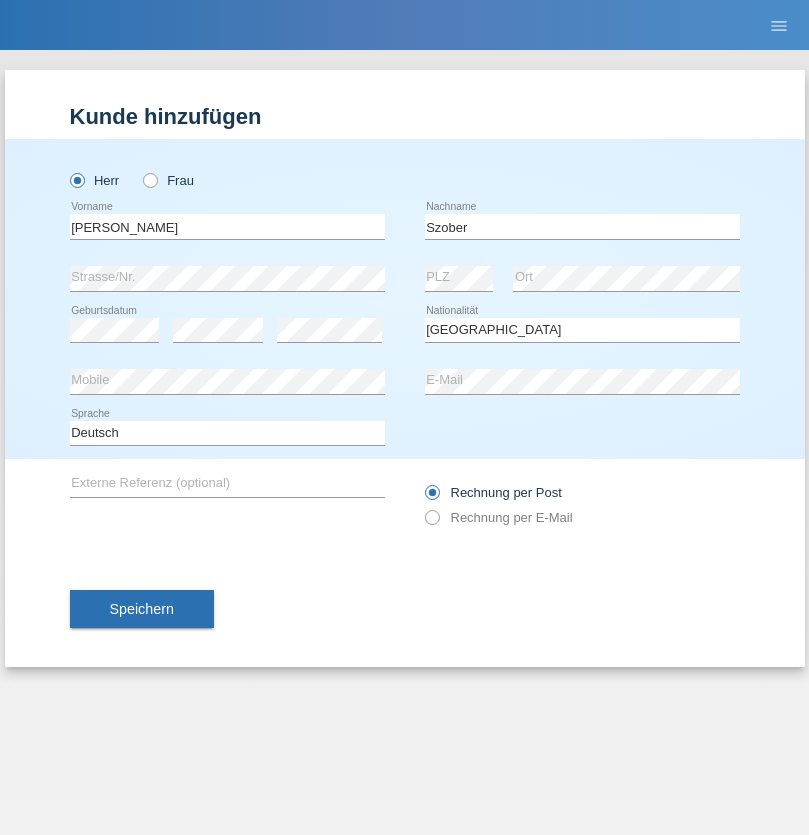 select on "C" 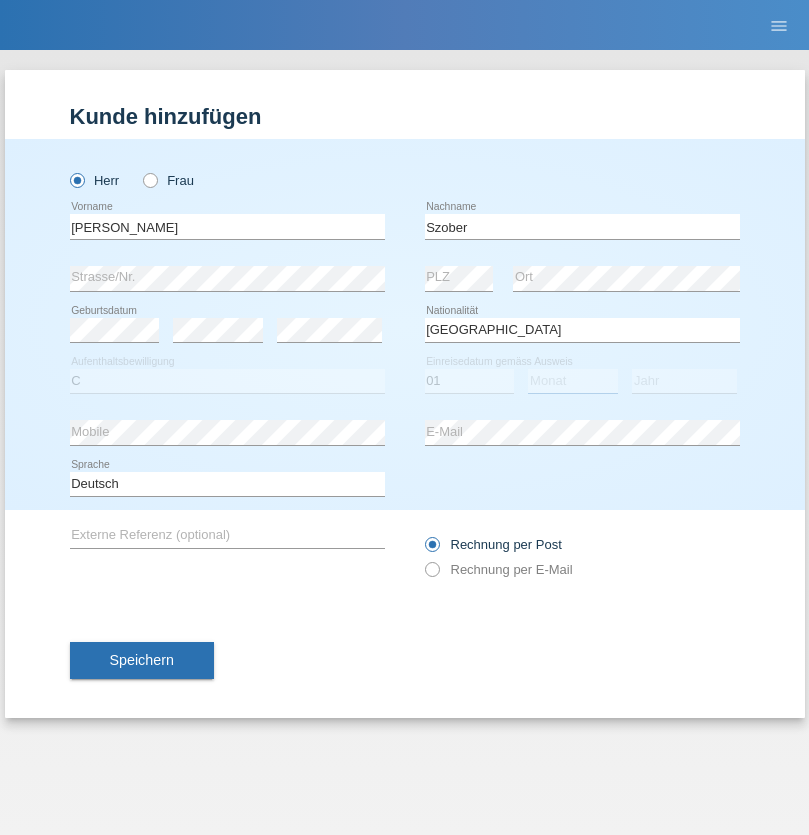 select on "05" 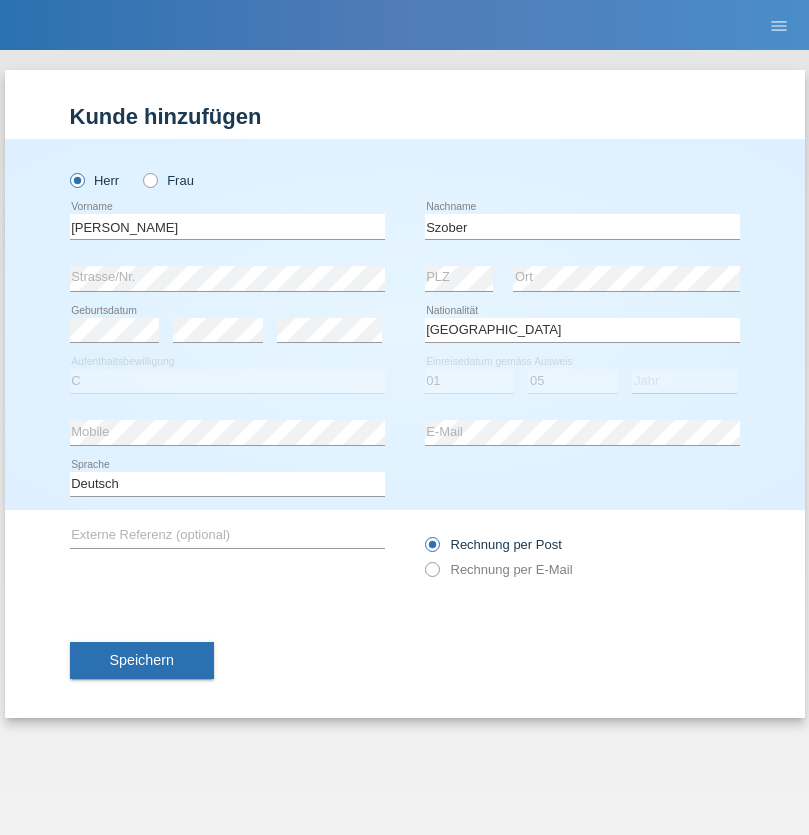 select on "2021" 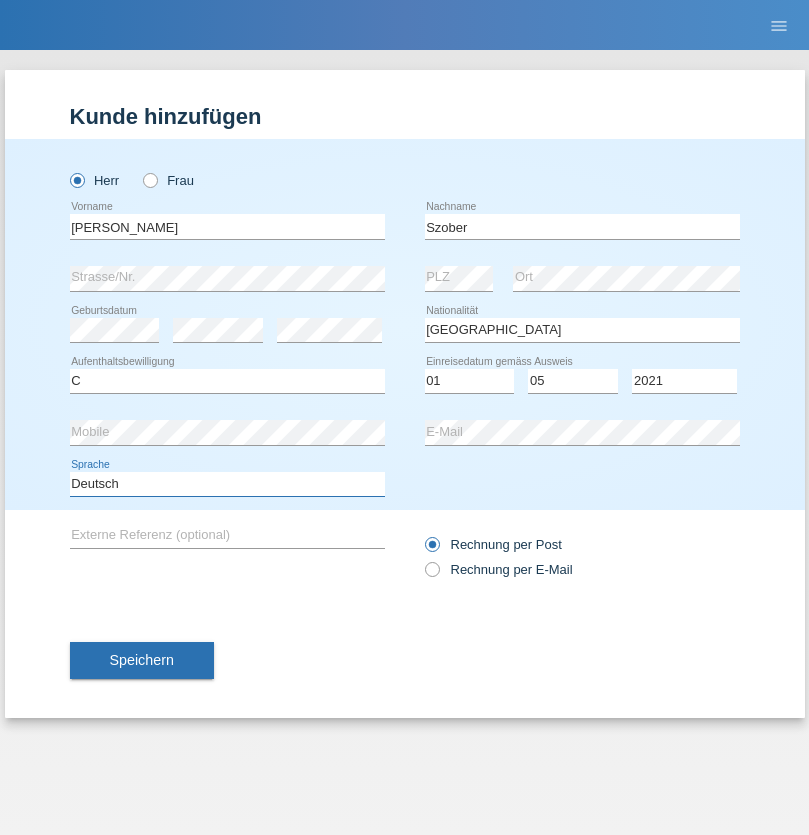 select on "en" 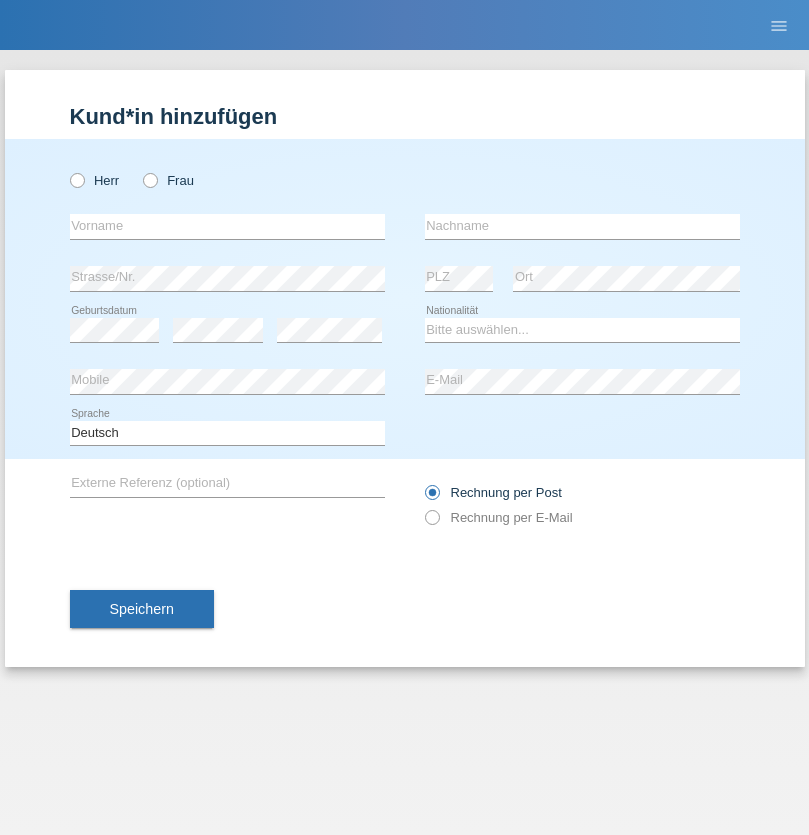 scroll, scrollTop: 0, scrollLeft: 0, axis: both 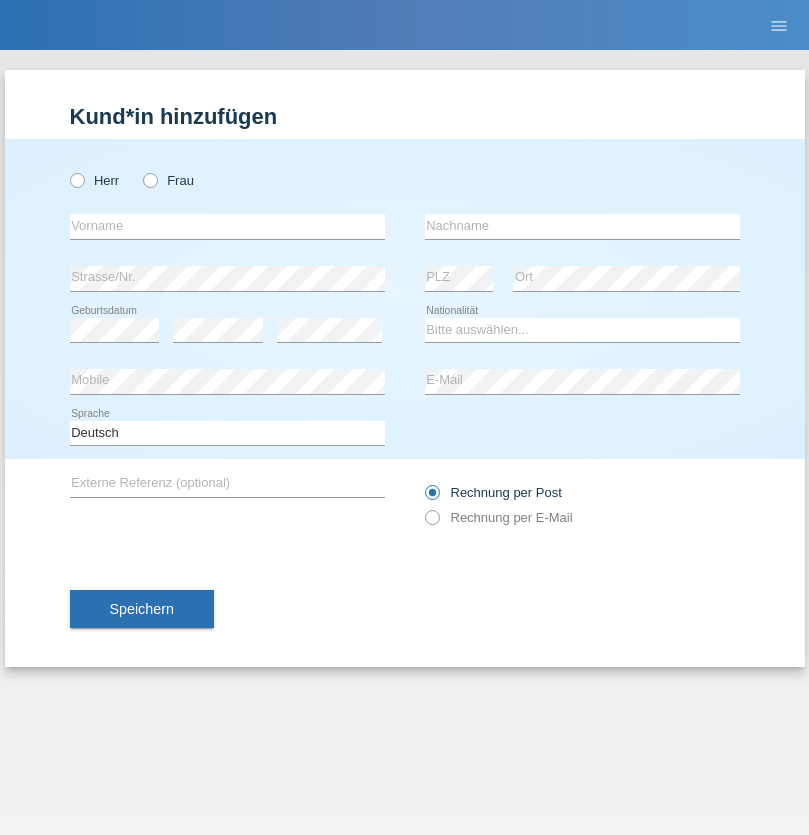 radio on "true" 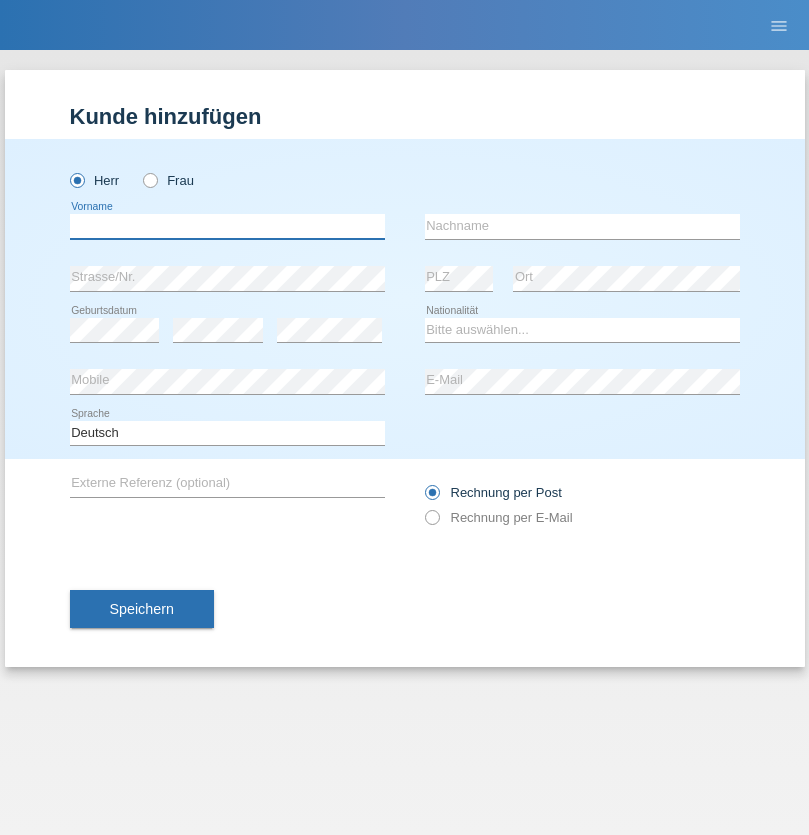 click at bounding box center [227, 226] 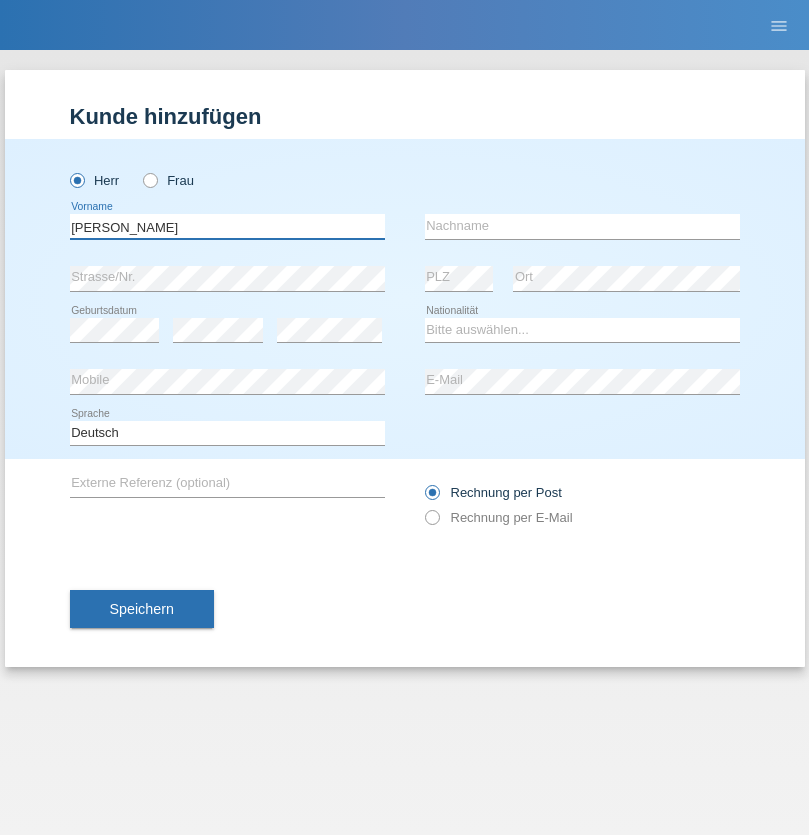 type on "[PERSON_NAME]" 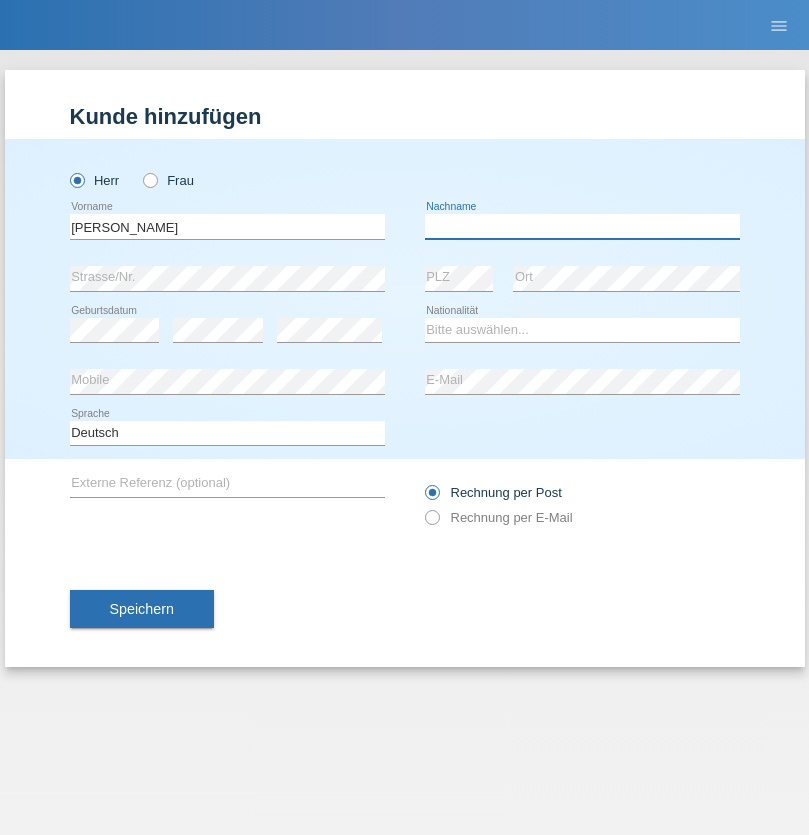 click at bounding box center [582, 226] 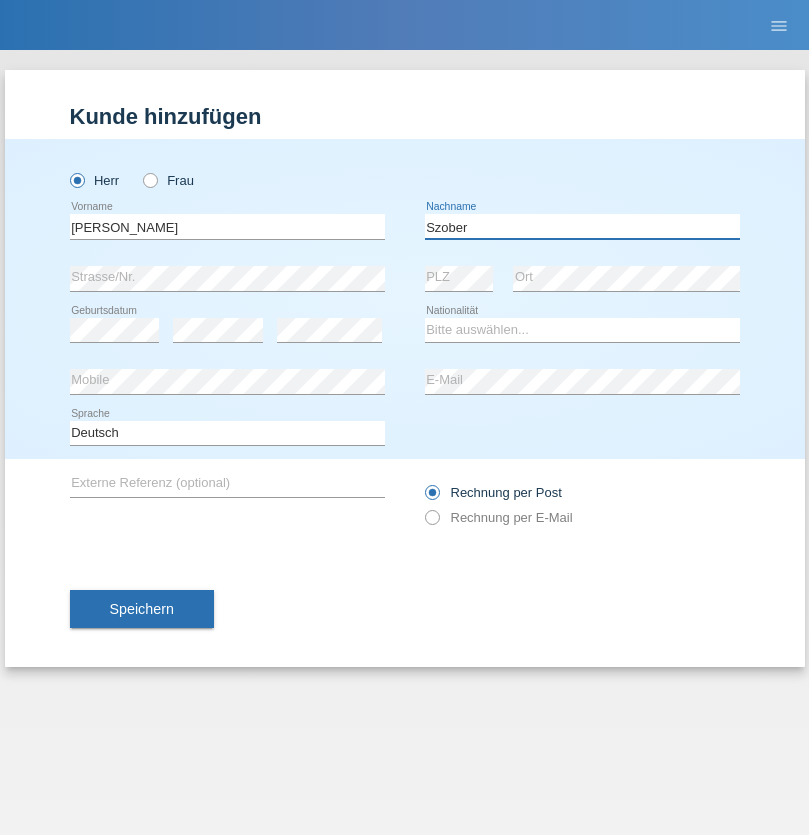 type on "Szober" 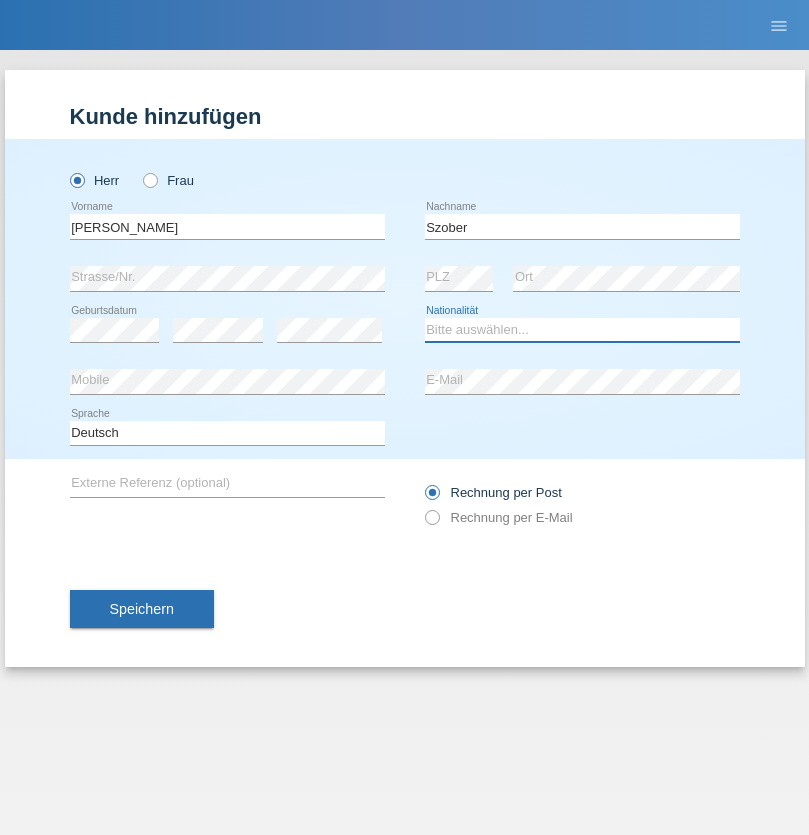 select on "PL" 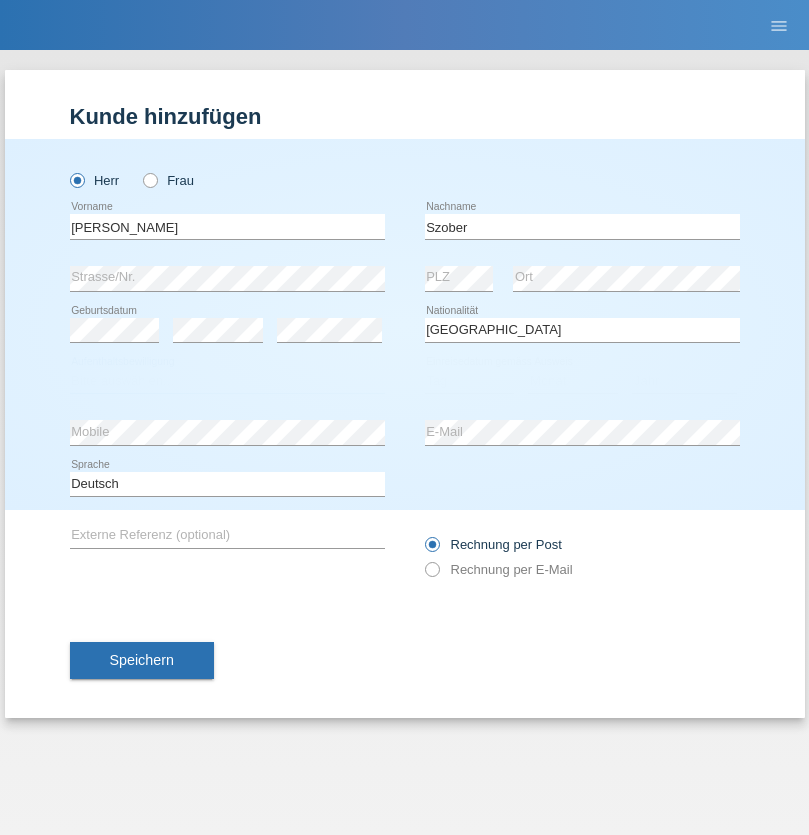 select on "C" 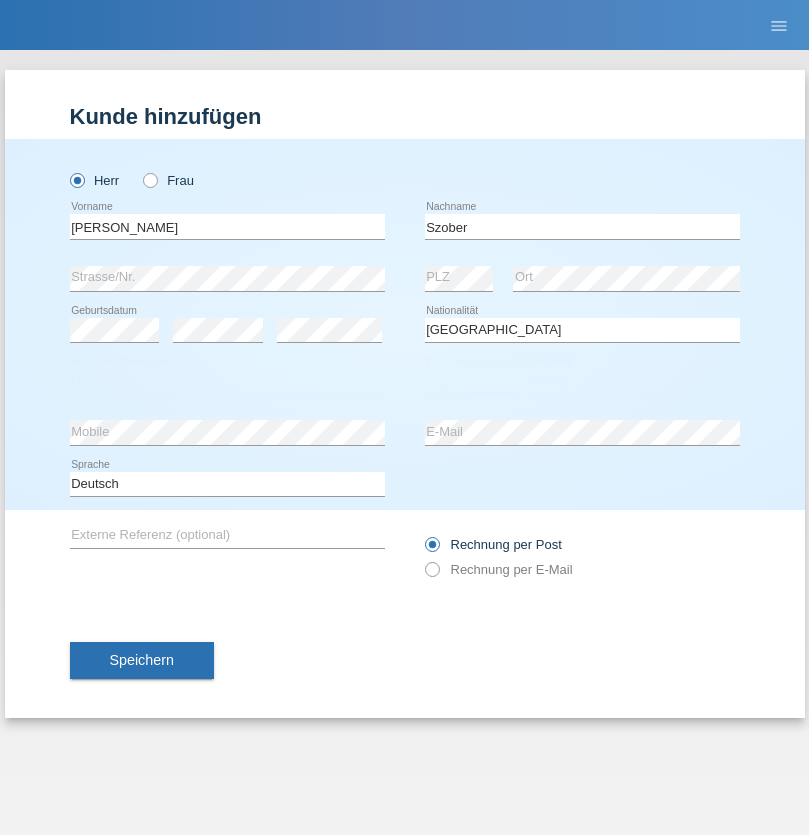 select on "01" 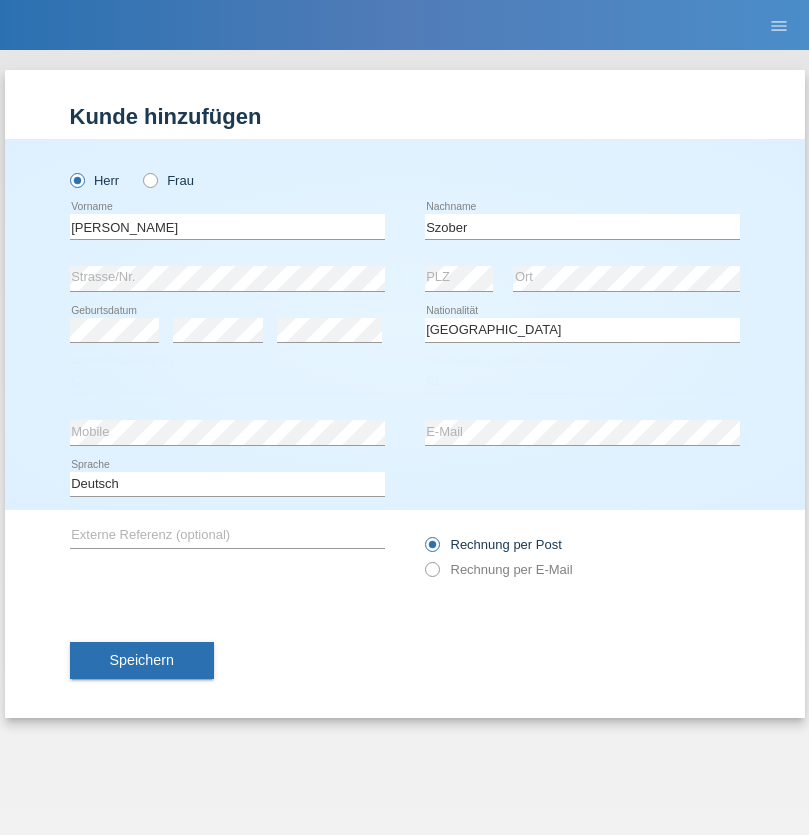 select on "05" 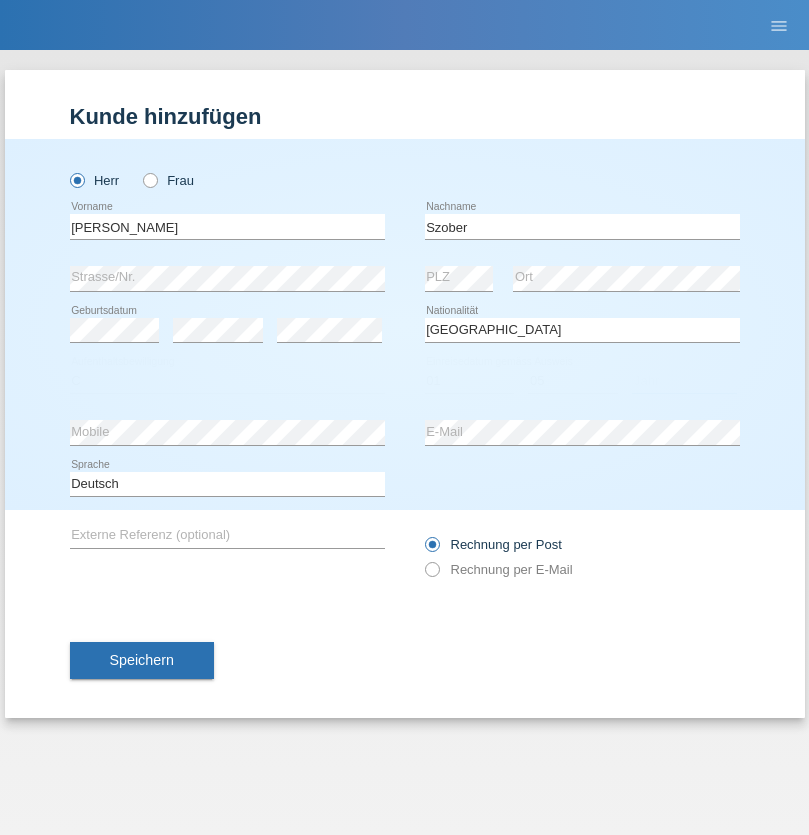 select on "2021" 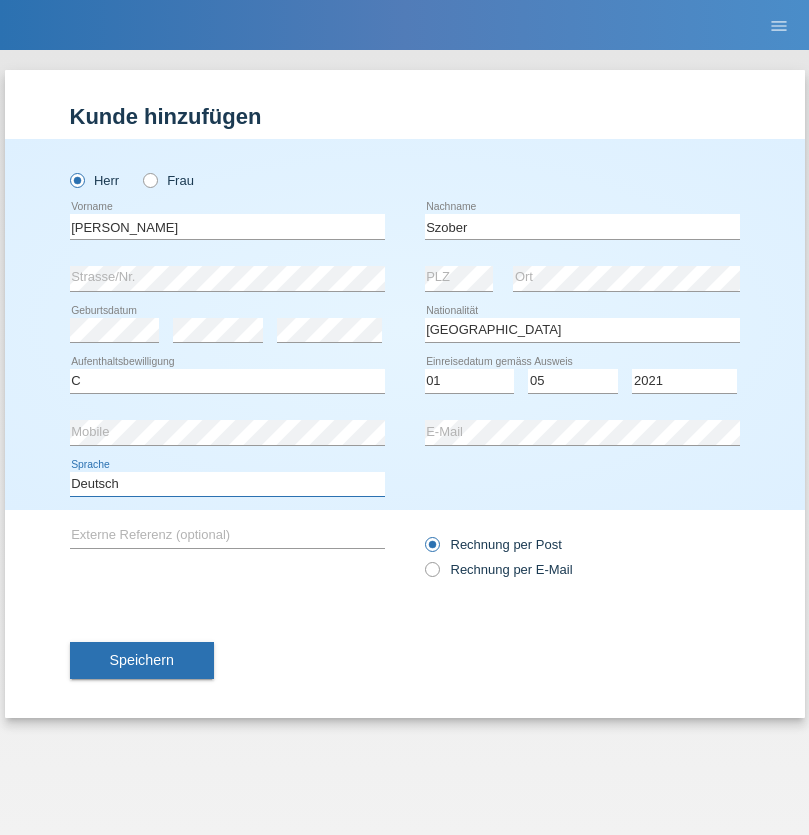 select on "en" 